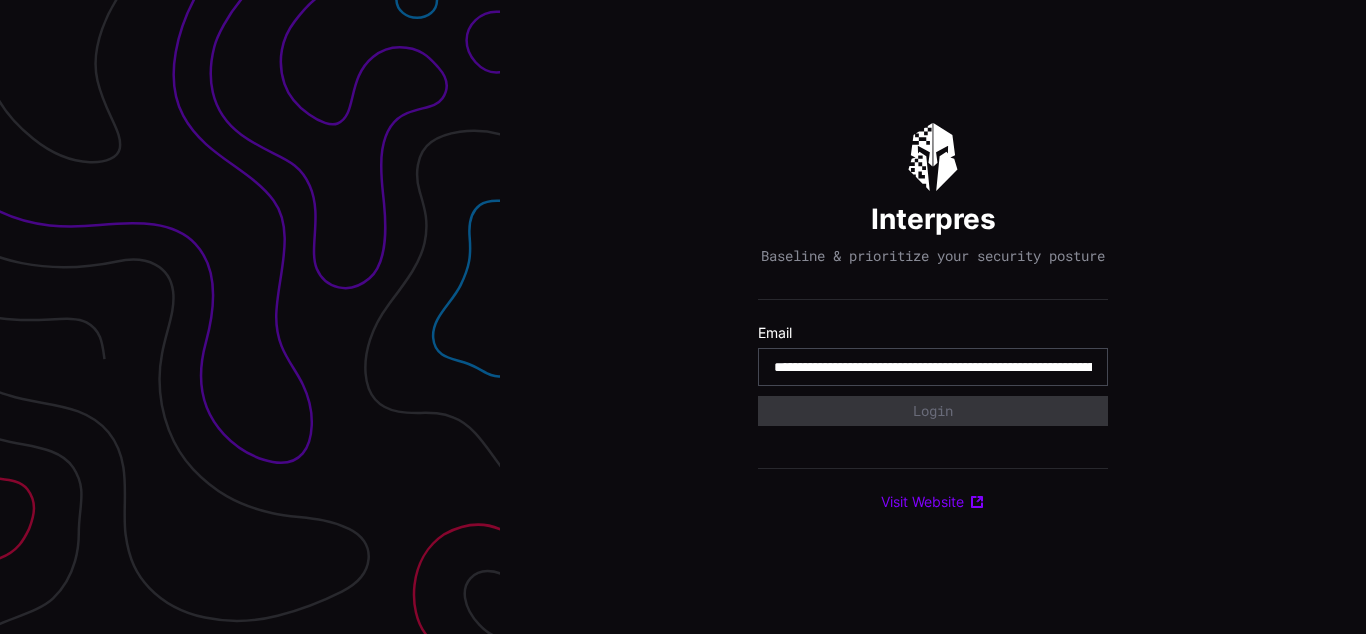 click on "**********" at bounding box center [933, 367] 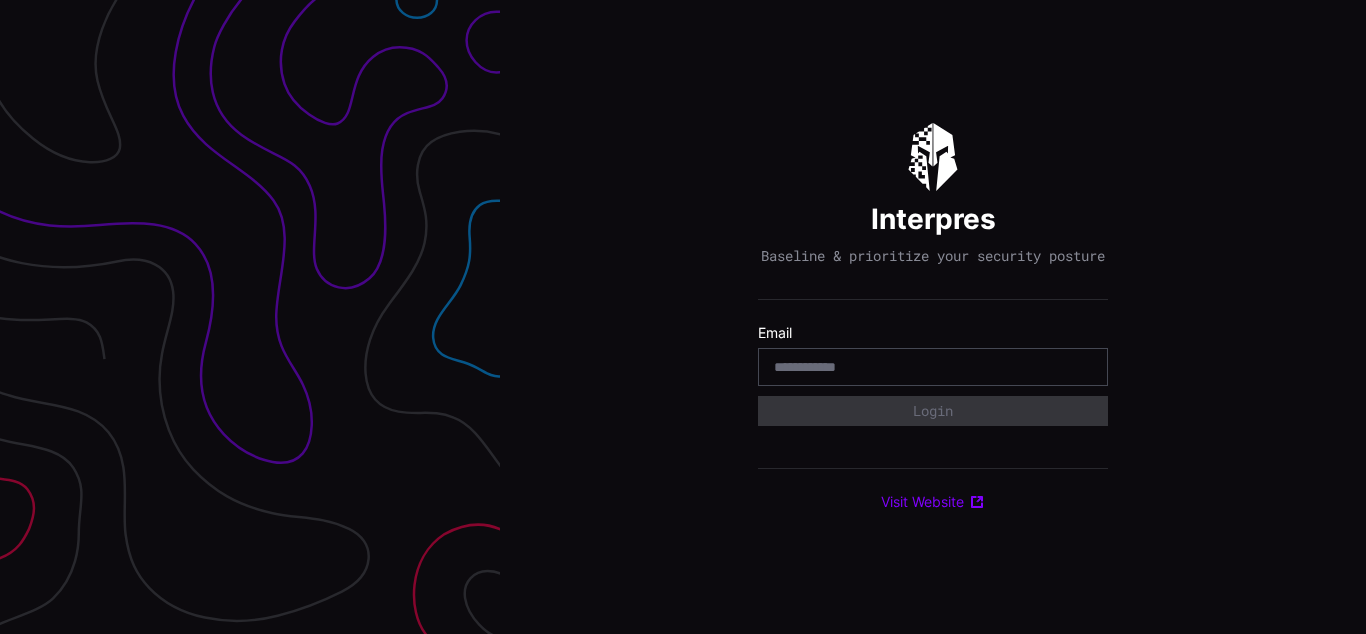 scroll, scrollTop: 0, scrollLeft: 0, axis: both 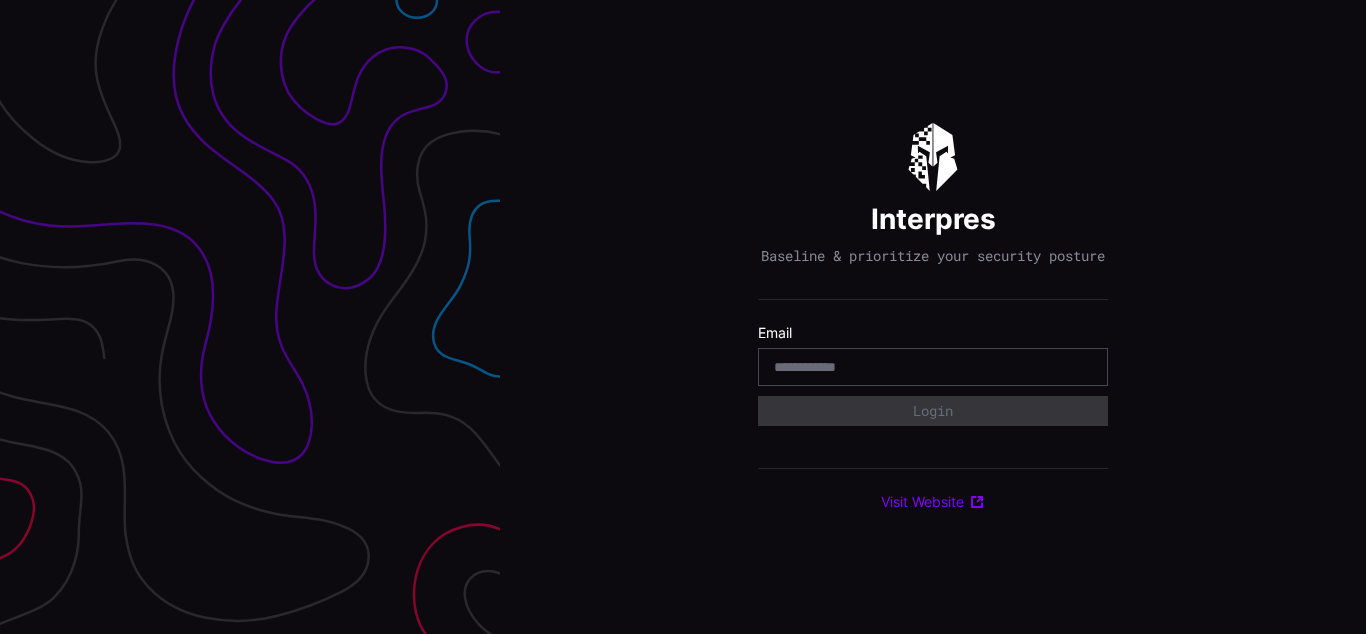 click on "Interpres Baseline & prioritize your security posture Email Login Visit Website" at bounding box center [933, 317] 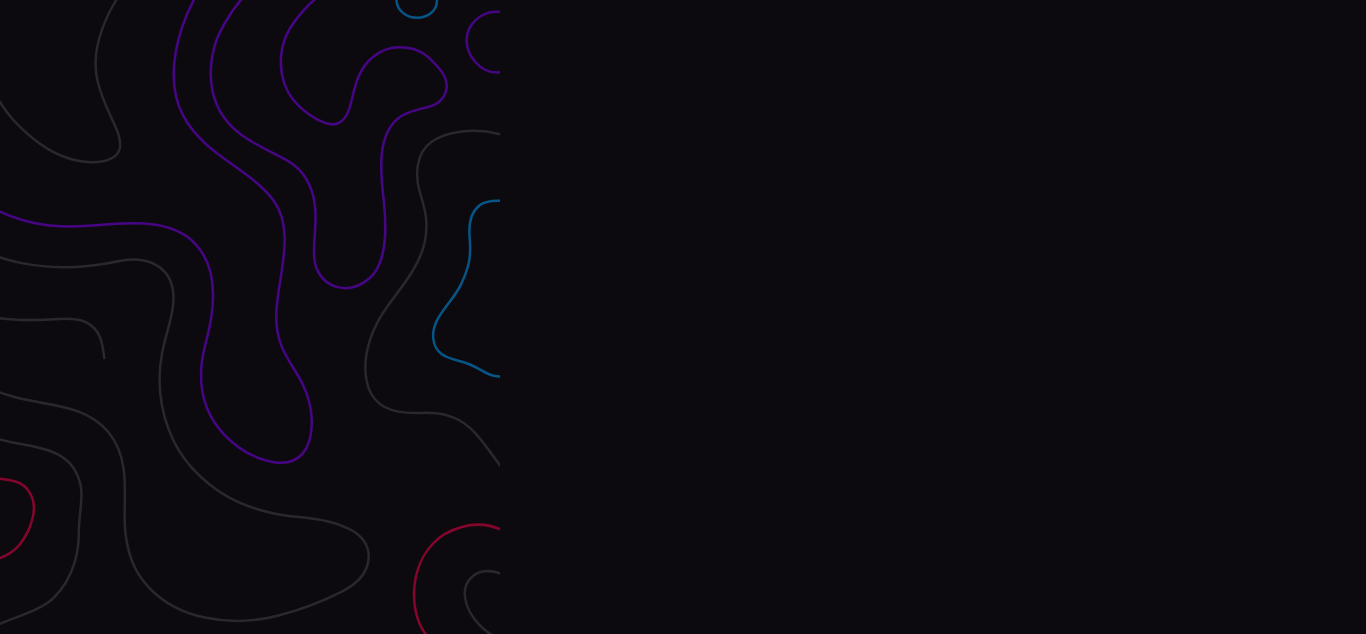 scroll, scrollTop: 0, scrollLeft: 0, axis: both 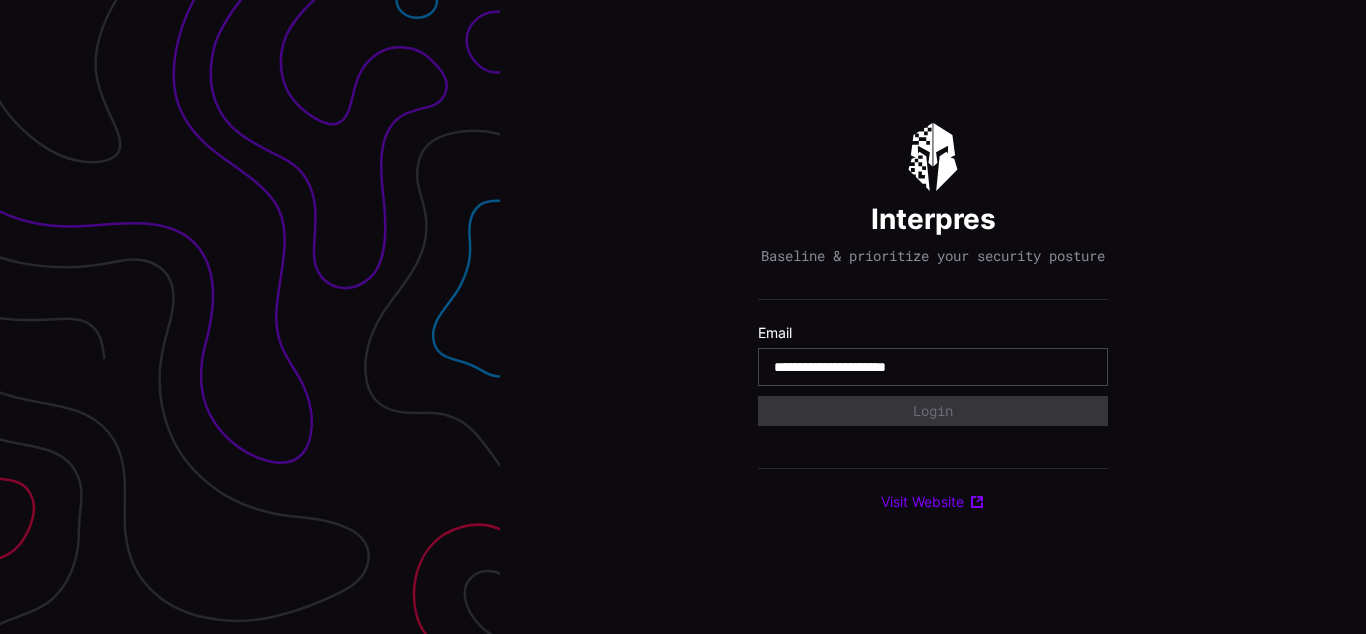 type on "**********" 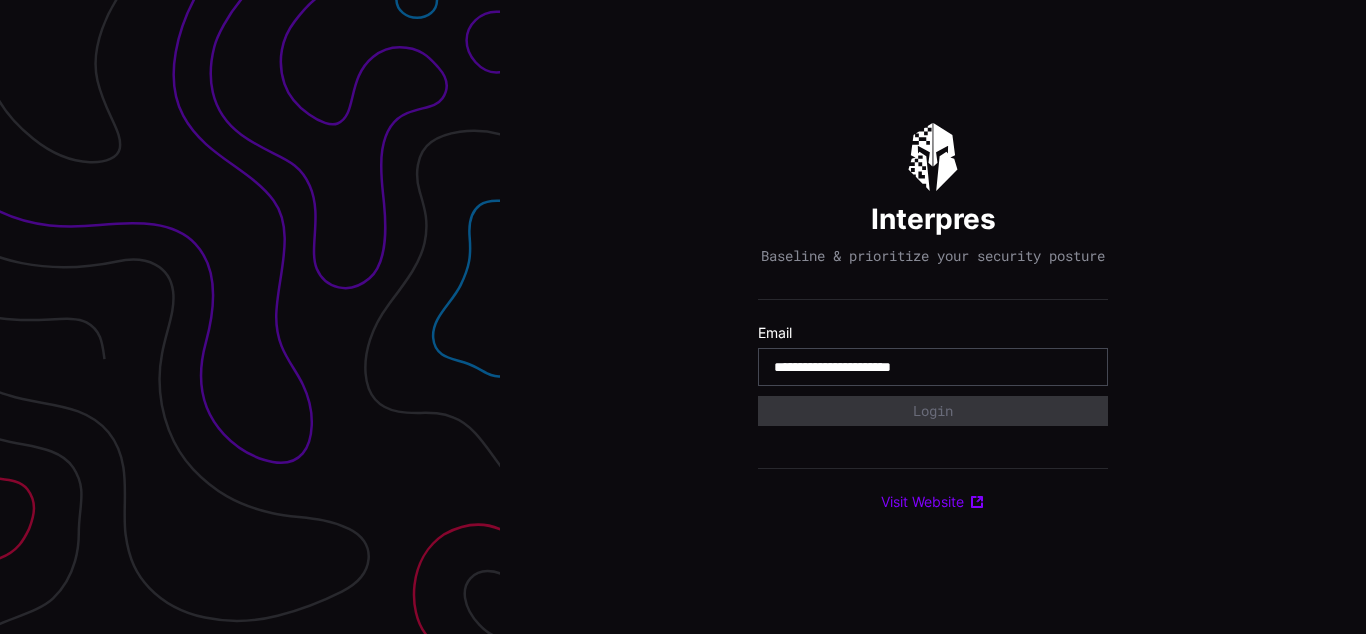 click on "**********" at bounding box center (933, 367) 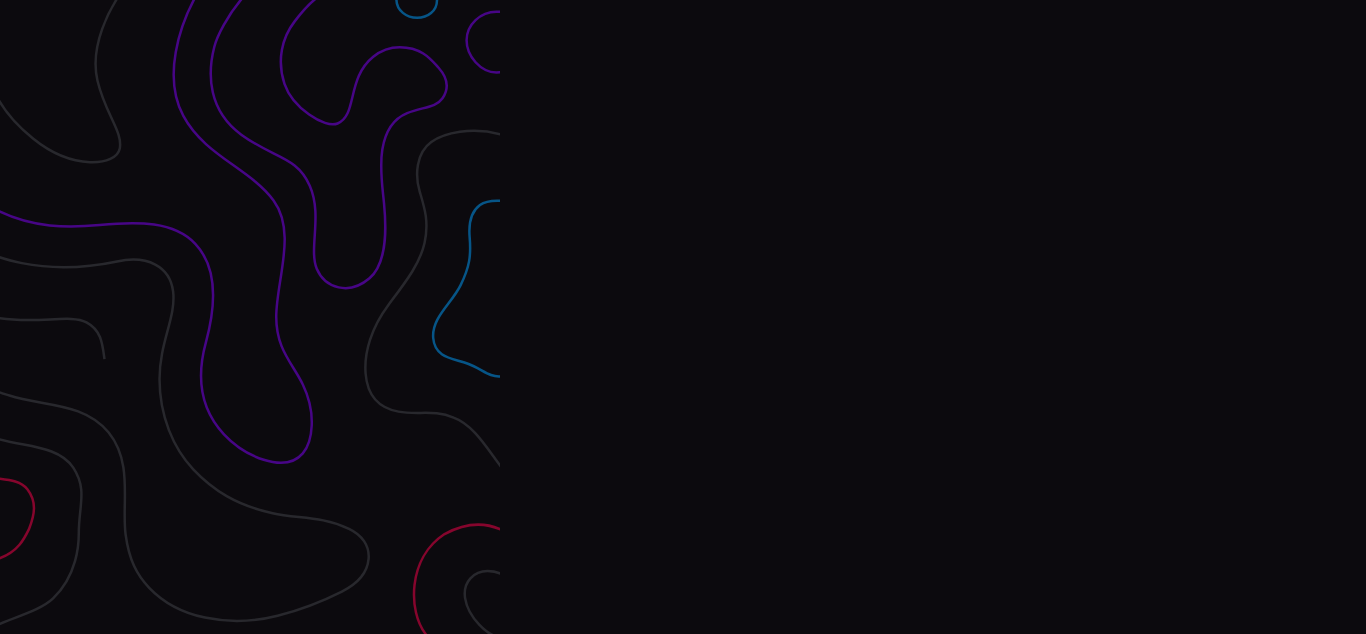 scroll, scrollTop: 0, scrollLeft: 0, axis: both 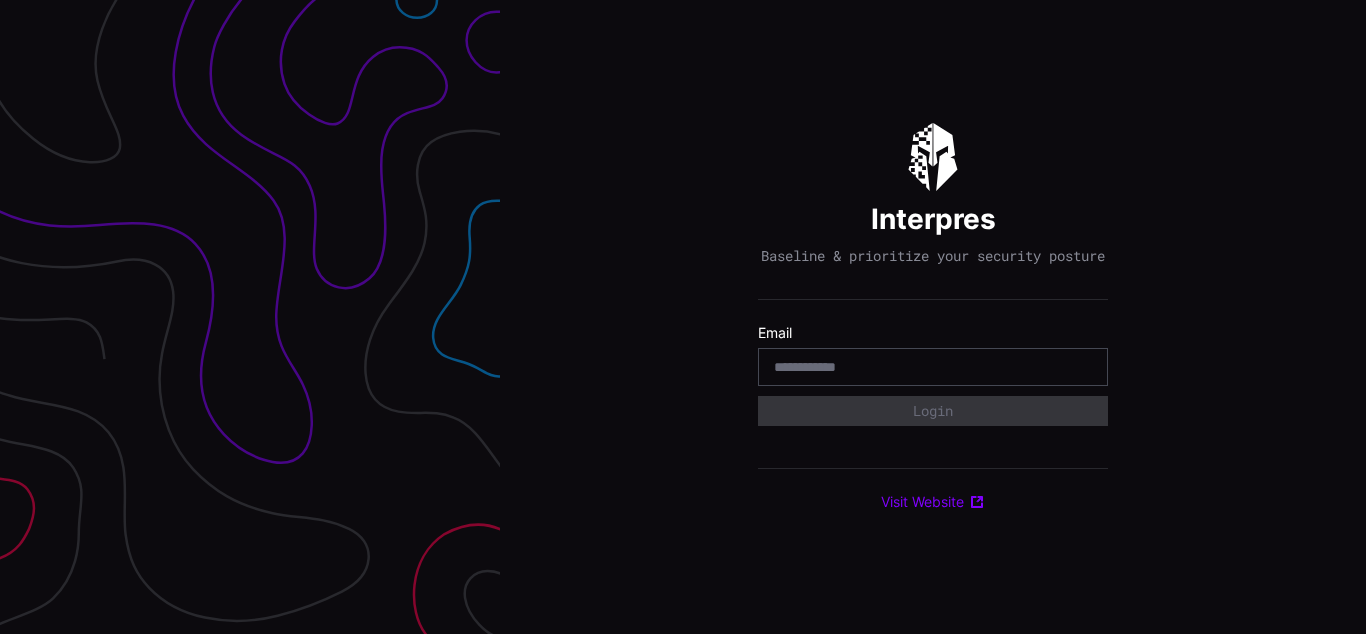 click on "Interpres Baseline & prioritize your security posture Email Login Visit Website" at bounding box center [933, 317] 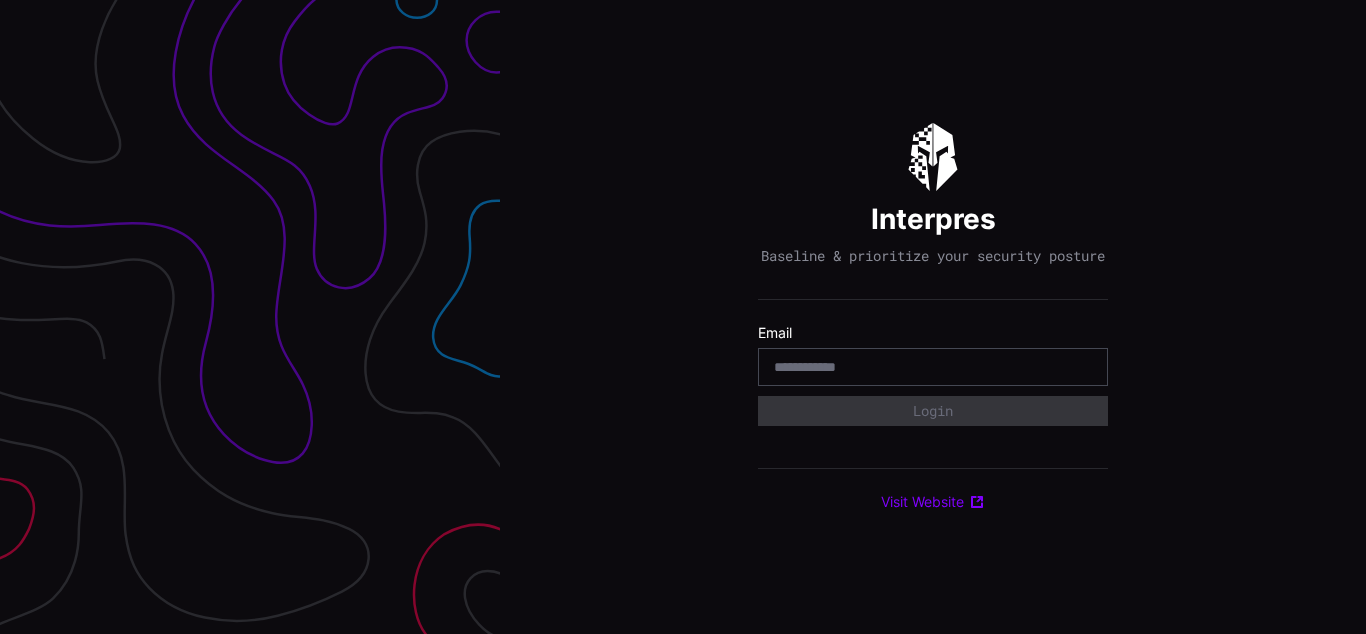 scroll, scrollTop: 0, scrollLeft: 0, axis: both 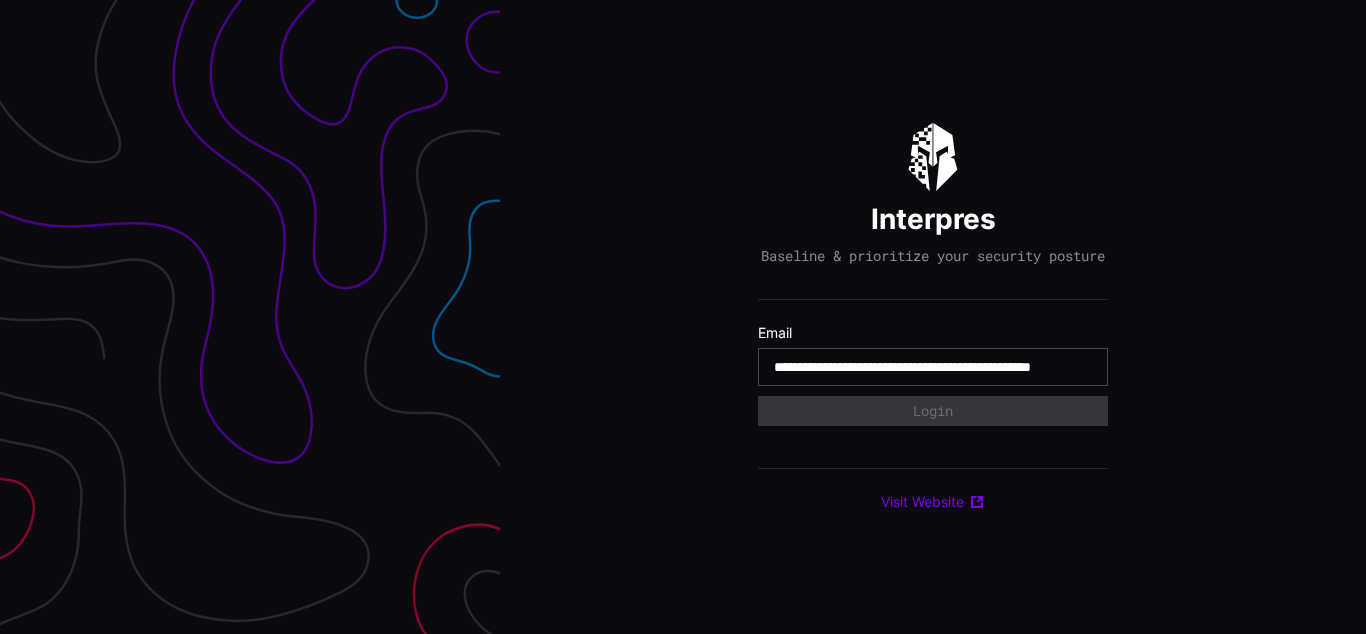 type on "**********" 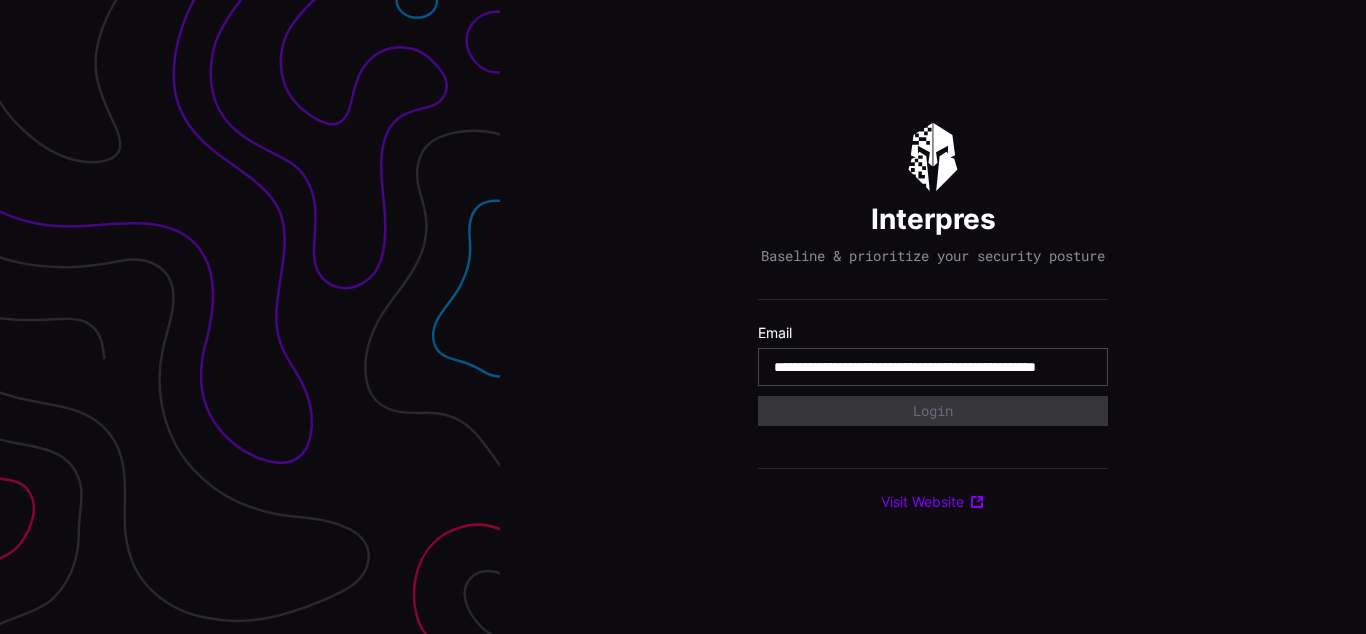 click on "**********" at bounding box center [933, 367] 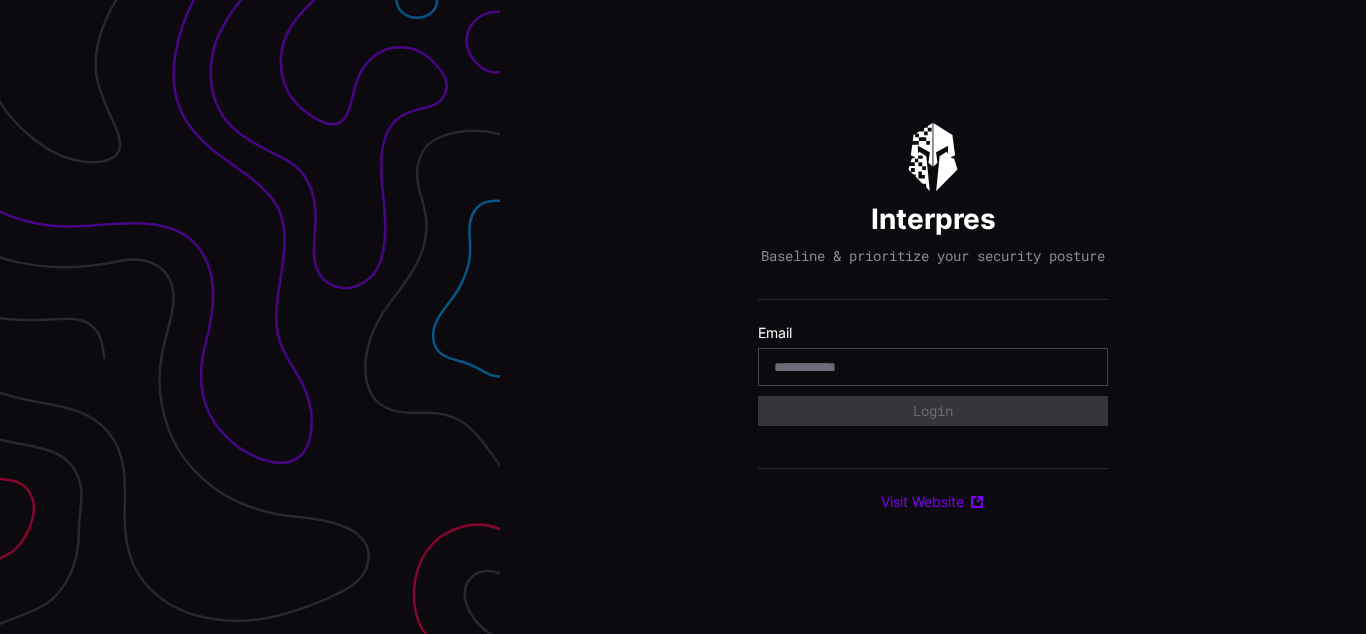 scroll, scrollTop: 0, scrollLeft: 0, axis: both 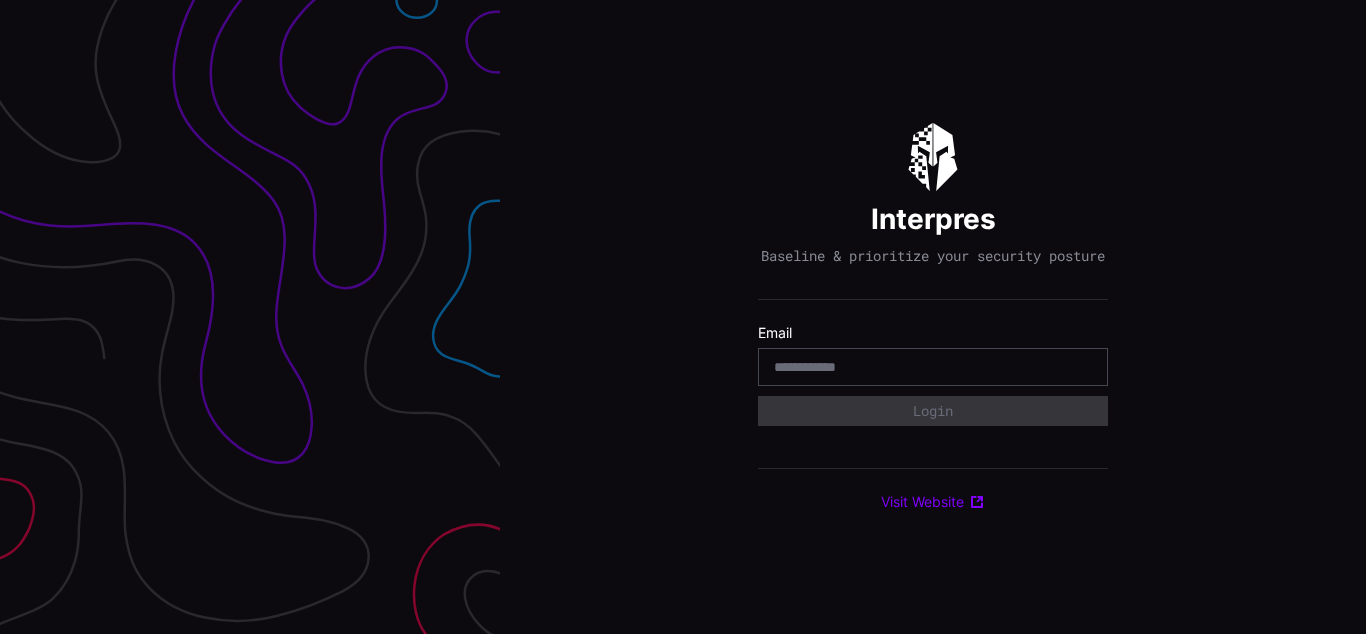 click on "Interpres Baseline & prioritize your security posture Email Login Visit Website" at bounding box center (933, 317) 